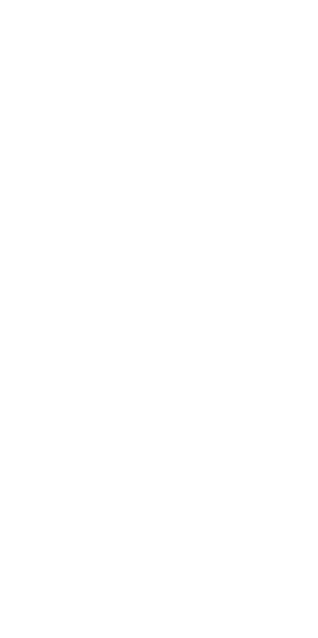 scroll, scrollTop: 0, scrollLeft: 0, axis: both 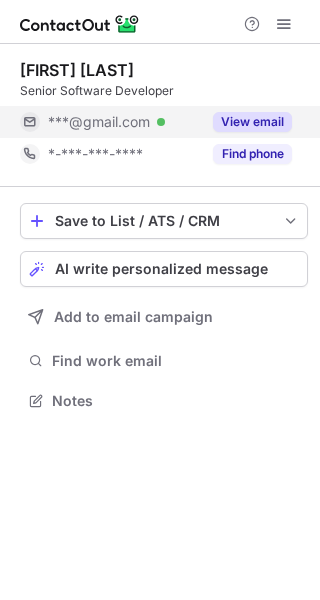click on "View email" at bounding box center (252, 122) 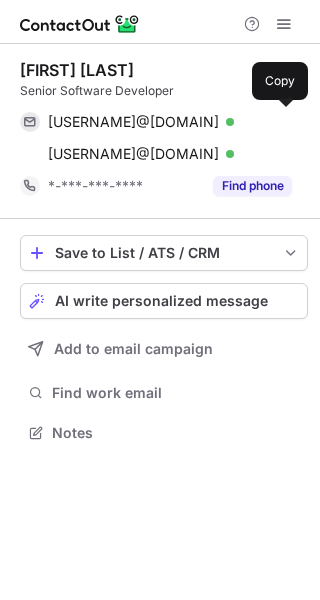 scroll, scrollTop: 9, scrollLeft: 10, axis: both 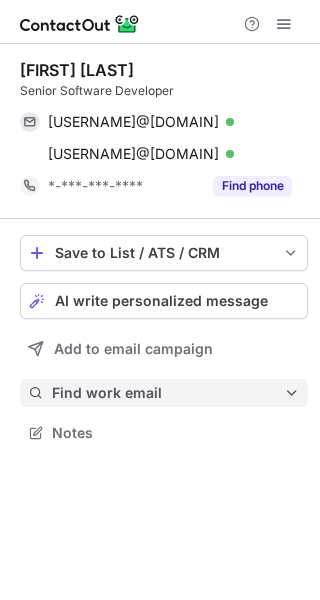 click on "Find work email" at bounding box center (168, 393) 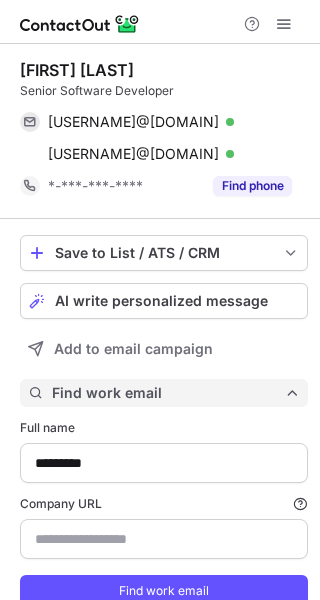 scroll, scrollTop: 75, scrollLeft: 0, axis: vertical 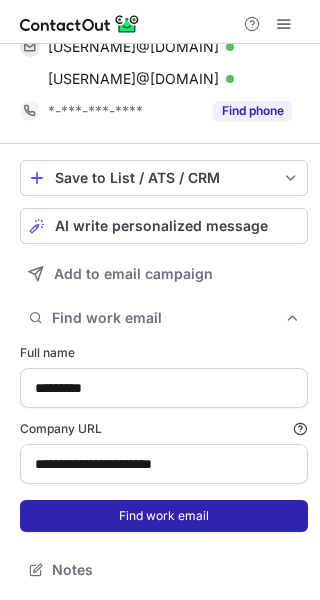click on "Find work email" at bounding box center (164, 516) 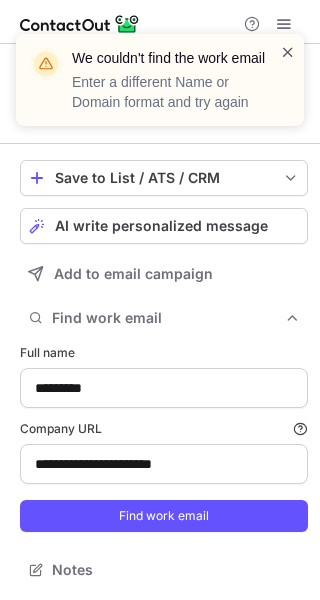 click at bounding box center (288, 52) 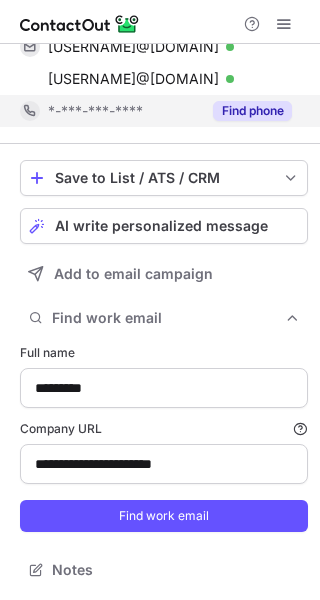 scroll, scrollTop: 0, scrollLeft: 0, axis: both 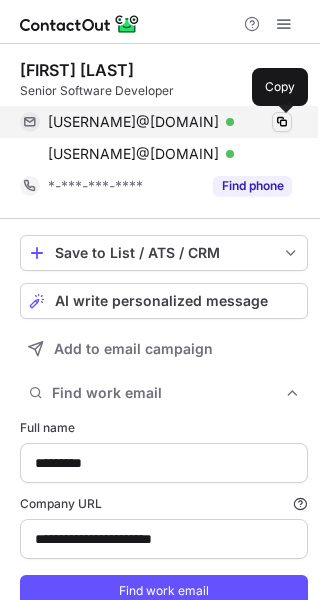 click at bounding box center [282, 122] 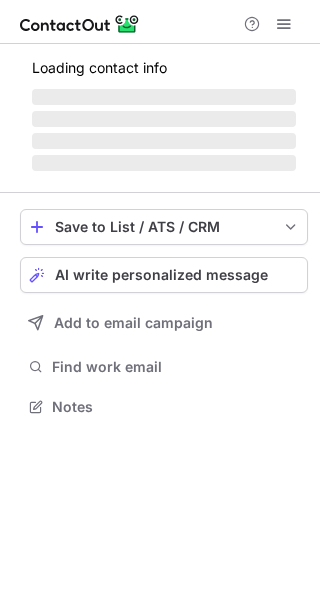 scroll, scrollTop: 0, scrollLeft: 0, axis: both 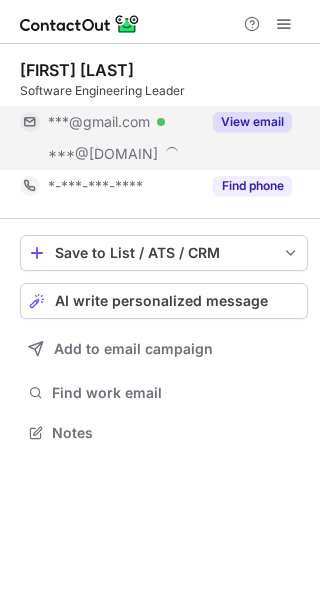 click on "View email" at bounding box center [252, 122] 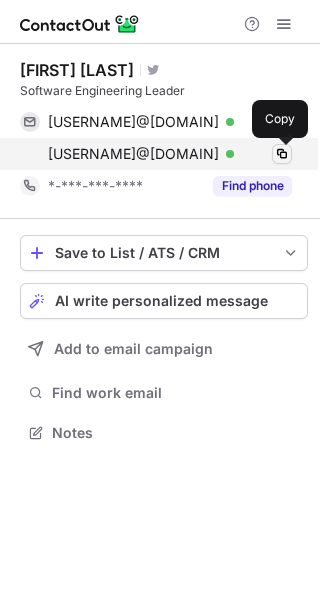 click at bounding box center [282, 154] 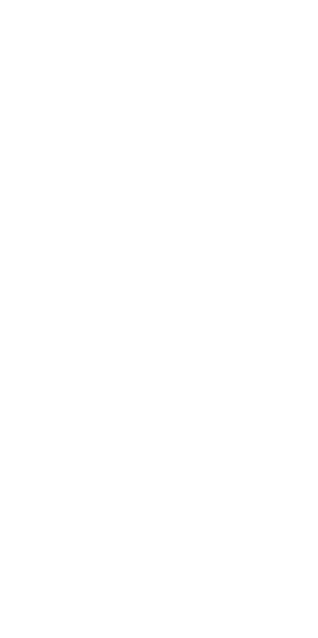 scroll, scrollTop: 0, scrollLeft: 0, axis: both 